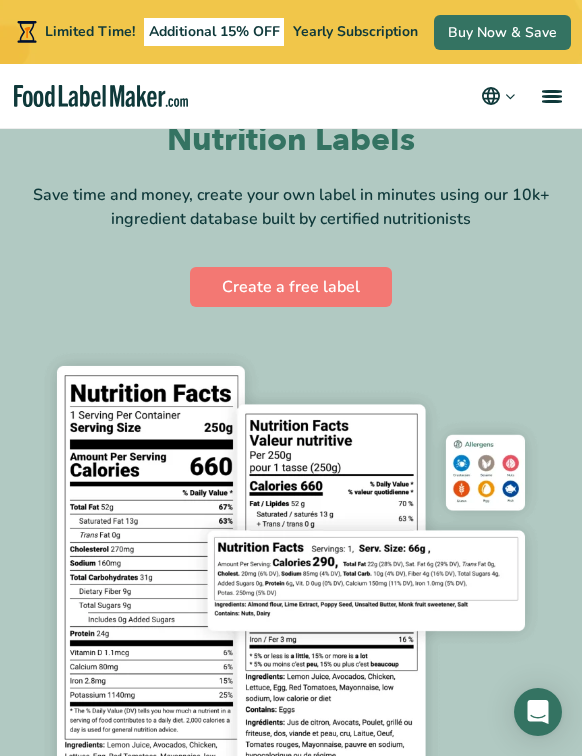 scroll, scrollTop: 116, scrollLeft: 0, axis: vertical 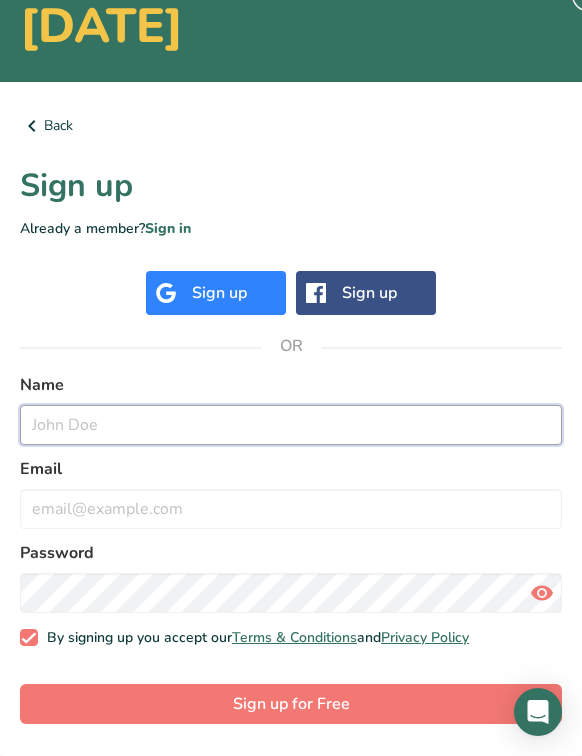 click at bounding box center (291, 425) 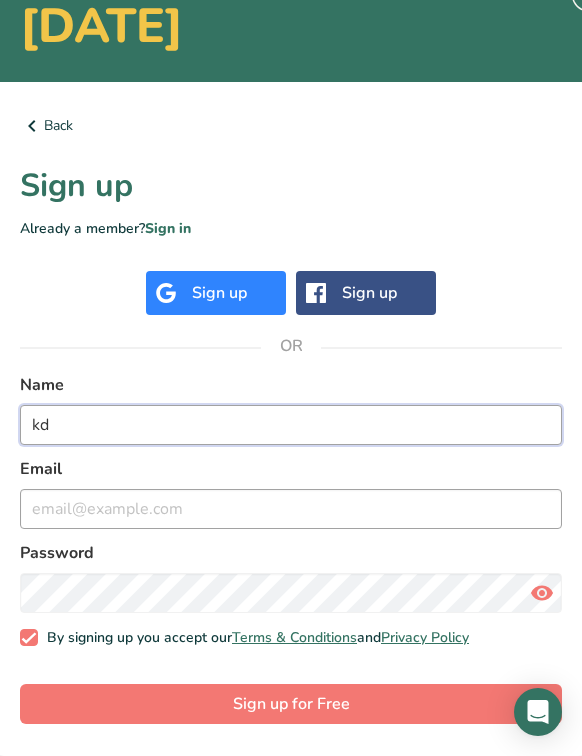 type on "kd" 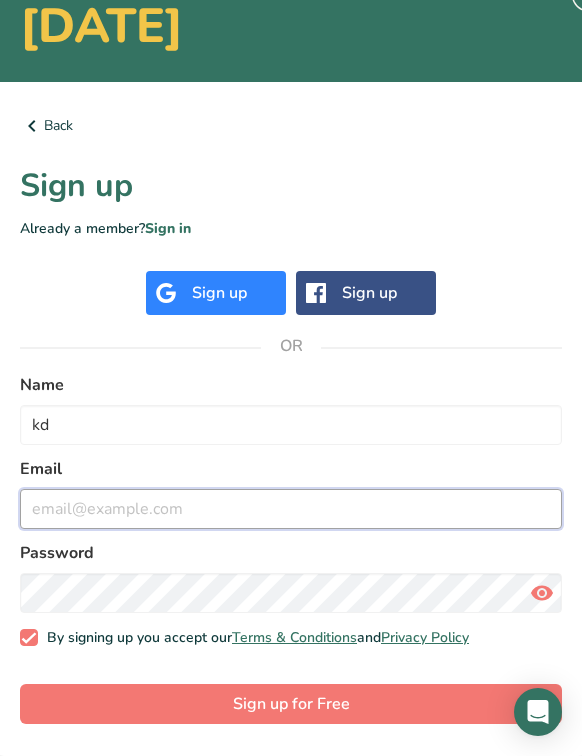 click at bounding box center [291, 509] 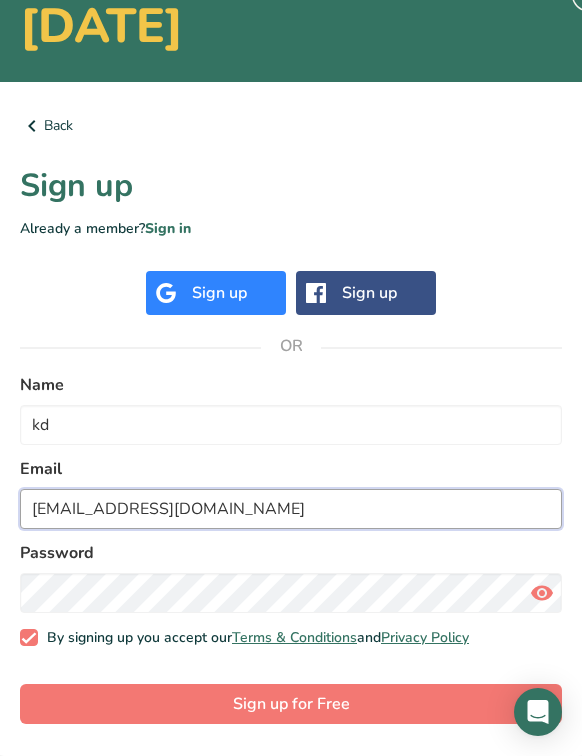 type on "kristieudff@gmail.com" 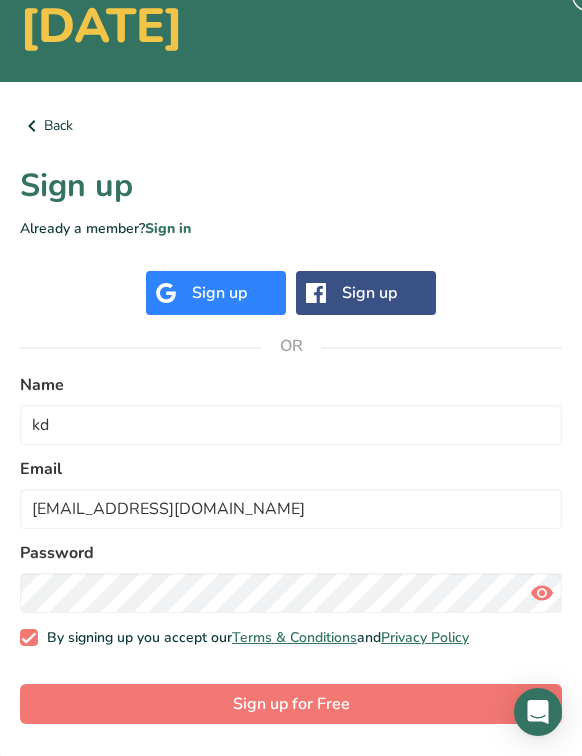 click at bounding box center [542, 593] 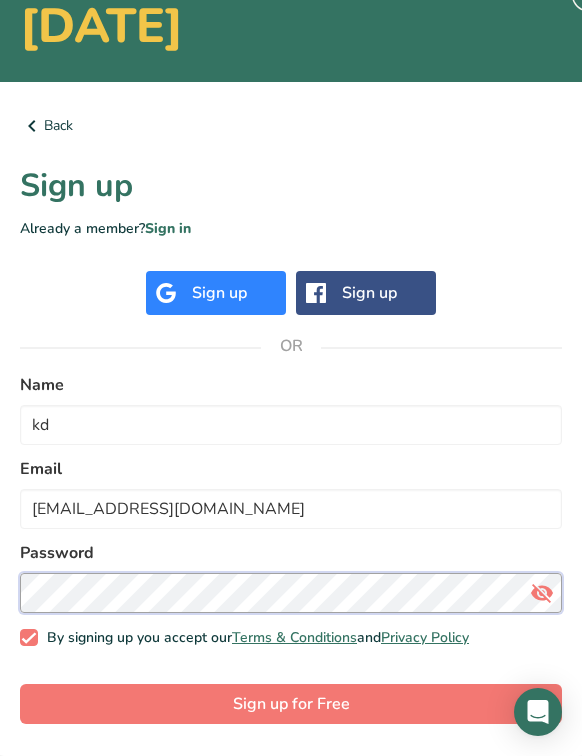 click on "Sign up for Free" at bounding box center (291, 704) 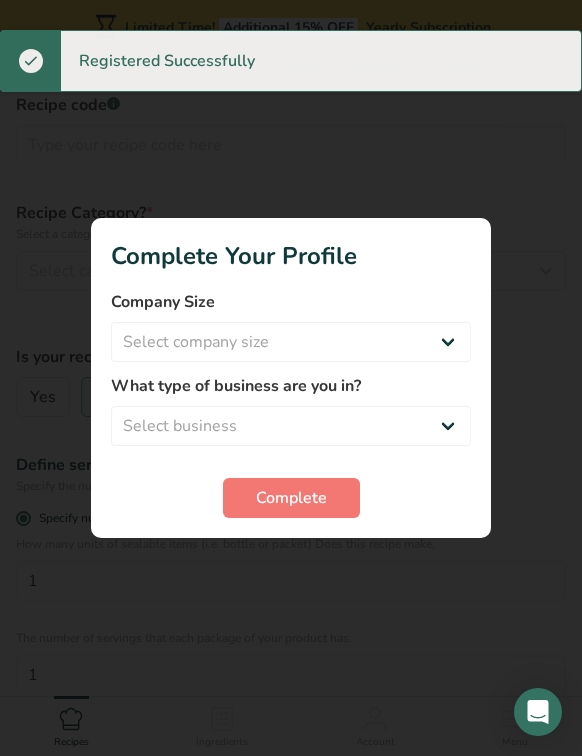 scroll, scrollTop: 0, scrollLeft: 0, axis: both 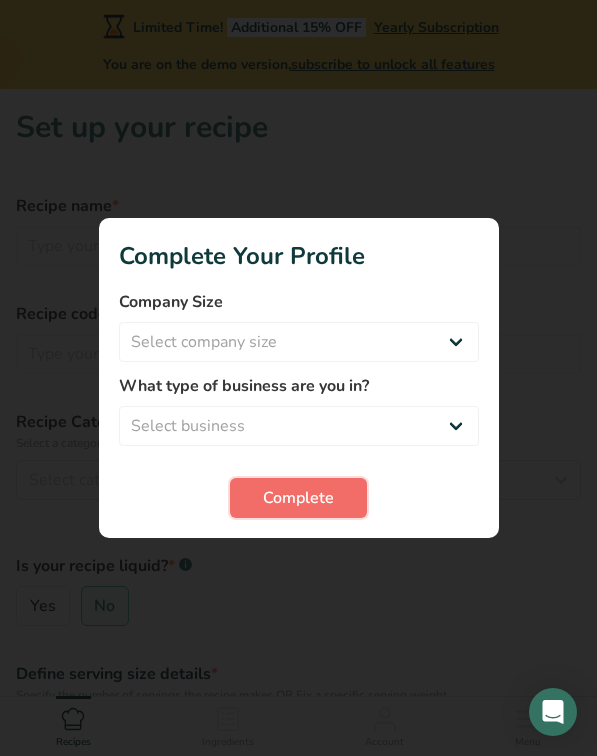 click on "Complete" at bounding box center (298, 498) 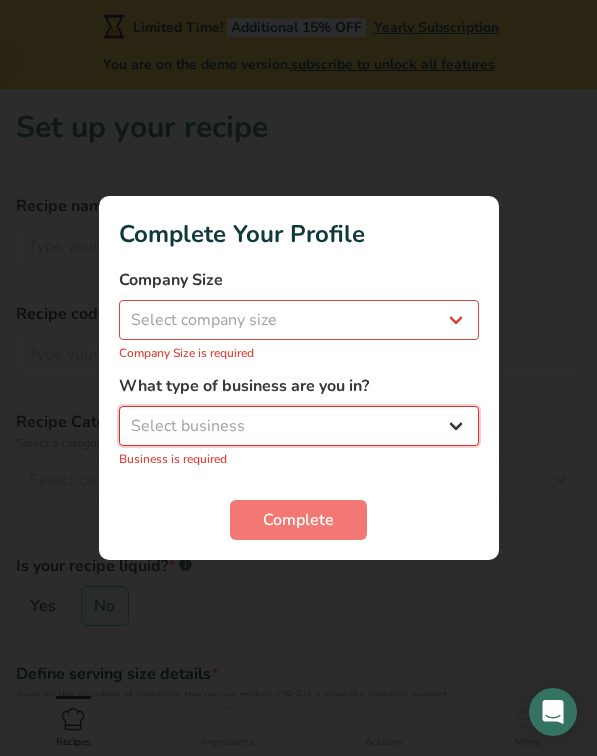 click on "Select business
Packaged Food Manufacturer
Restaurant & Cafe
Bakery
Meal Plans & Catering Company
Nutritionist
Food Blogger
Personal Trainer
Other" at bounding box center [299, 426] 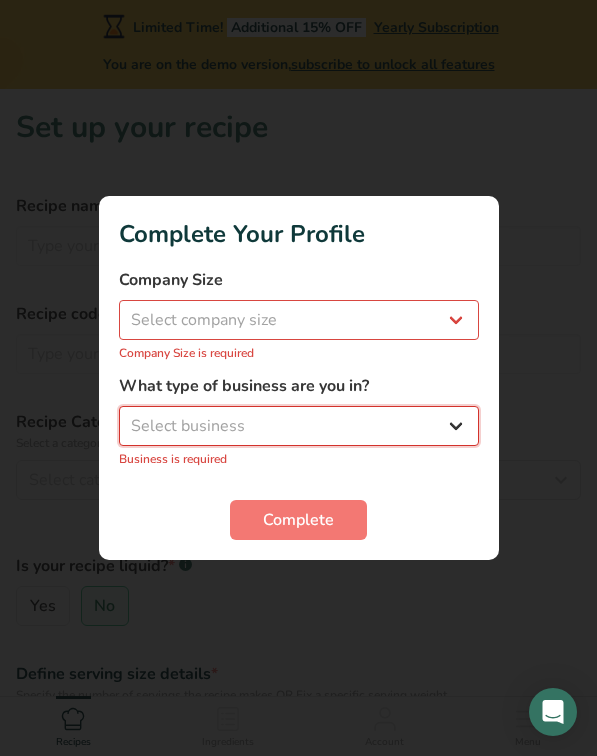 select on "1" 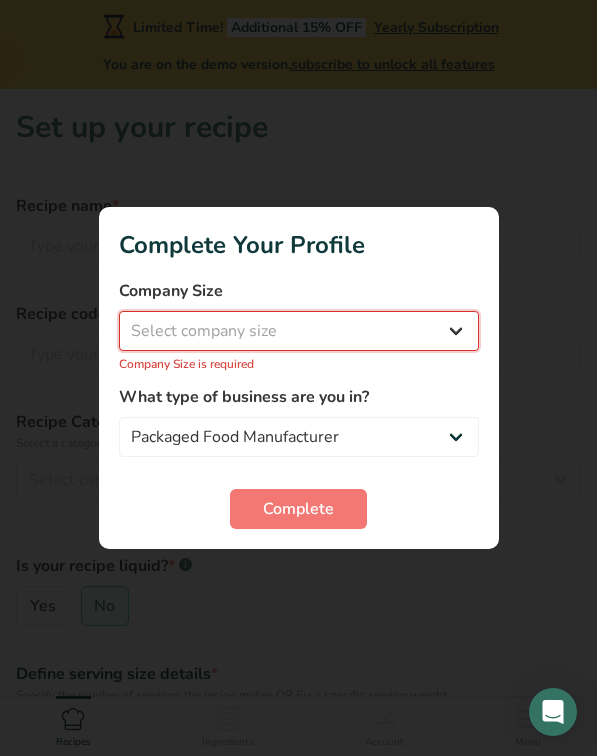 click on "Select company size
Fewer than 10 Employees
10 to 50 Employees
51 to 500 Employees
Over 500 Employees" at bounding box center [299, 331] 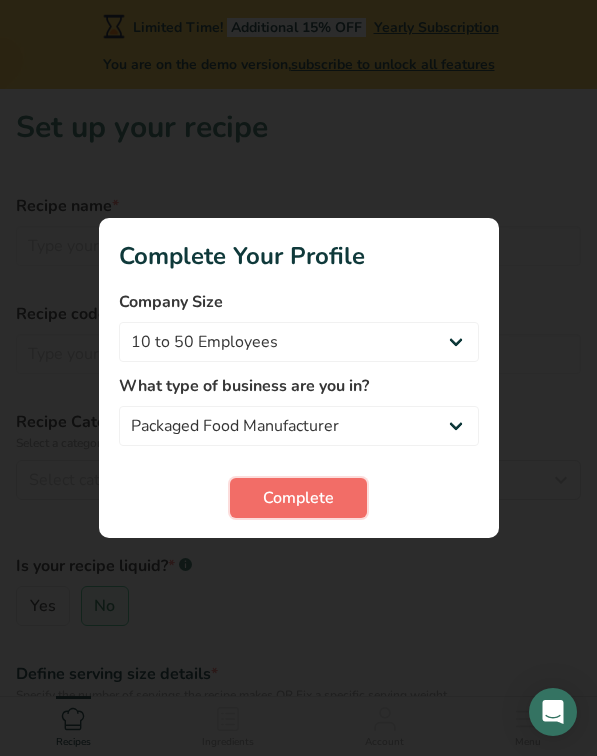 click on "Complete" at bounding box center (298, 498) 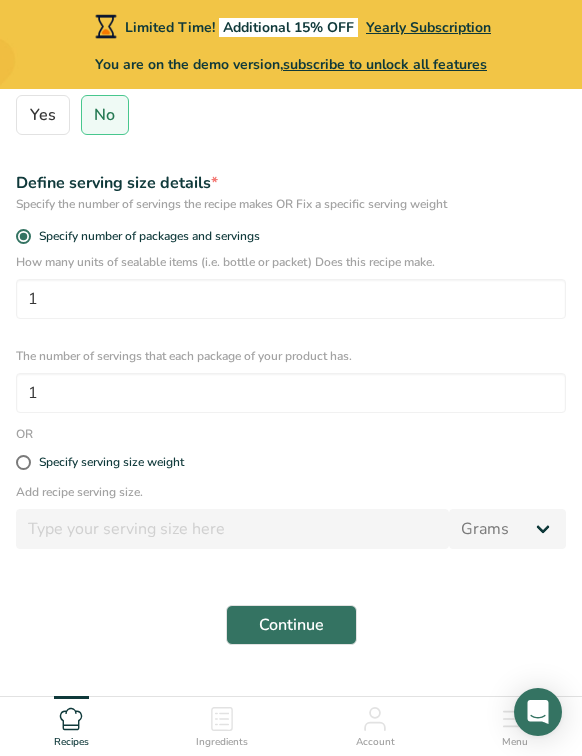 scroll, scrollTop: 536, scrollLeft: 0, axis: vertical 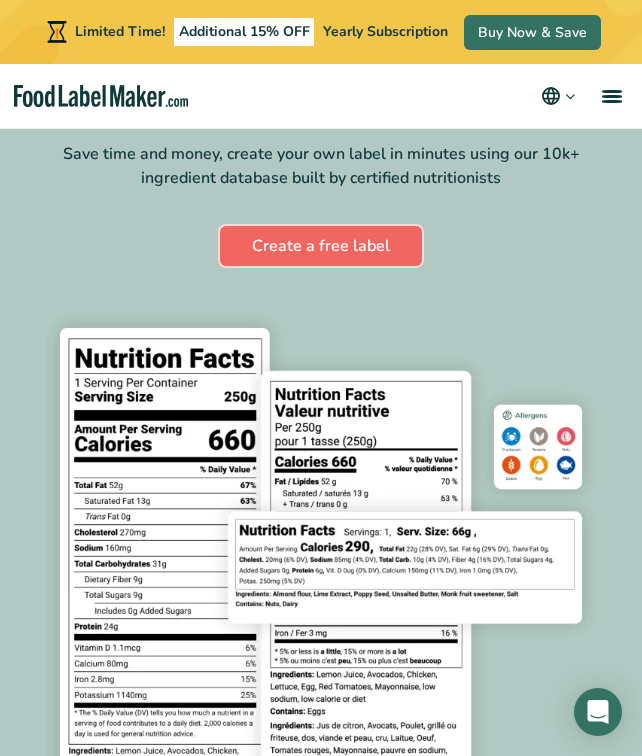 click on "Create a free label" at bounding box center (321, 246) 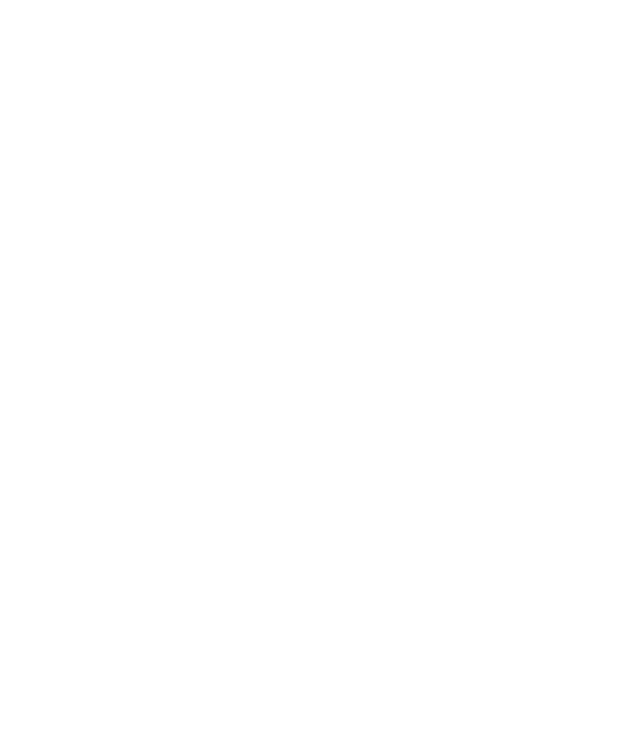 scroll, scrollTop: 0, scrollLeft: 0, axis: both 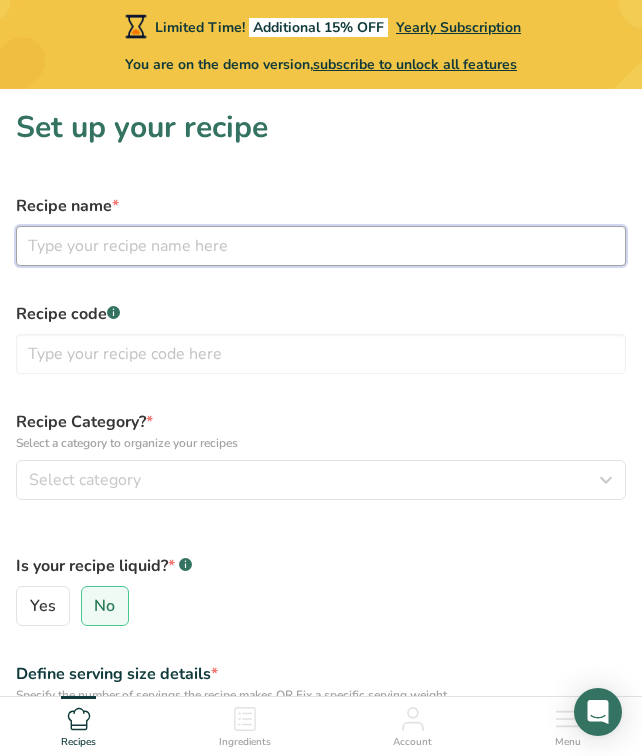 click at bounding box center (321, 246) 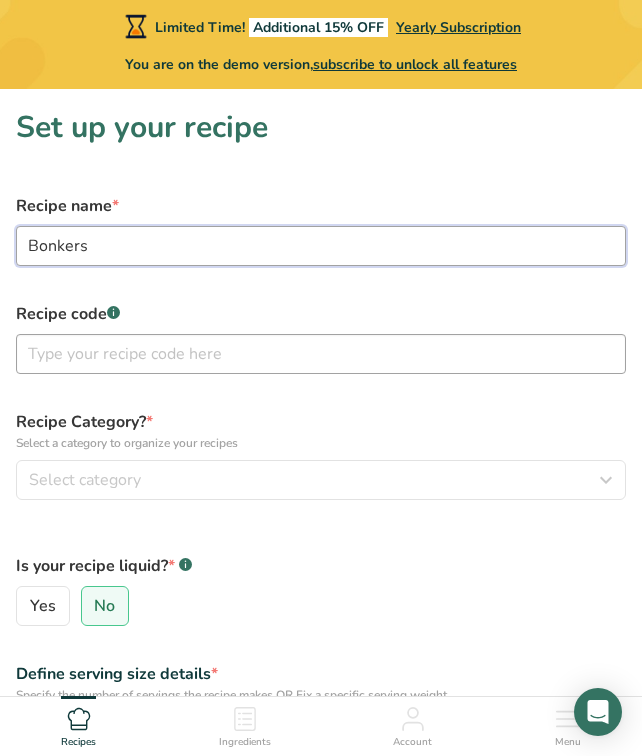 type on "Bonkers" 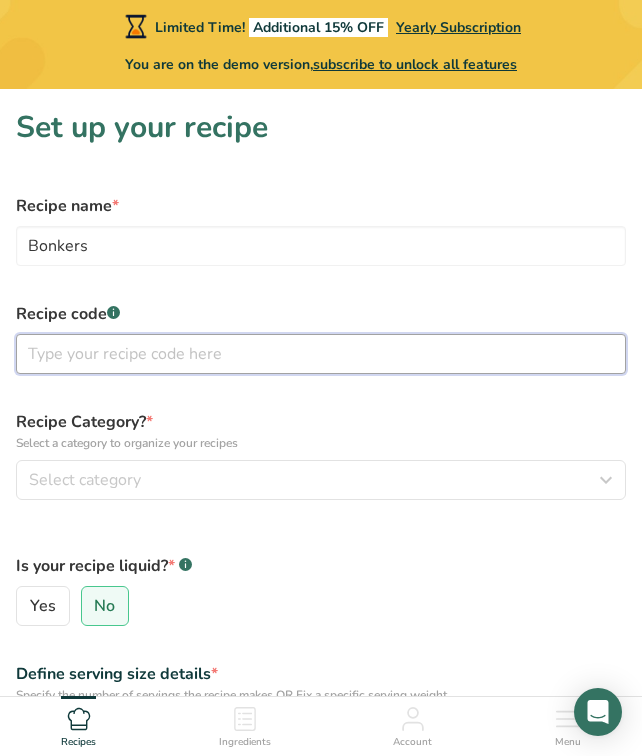 click at bounding box center (321, 354) 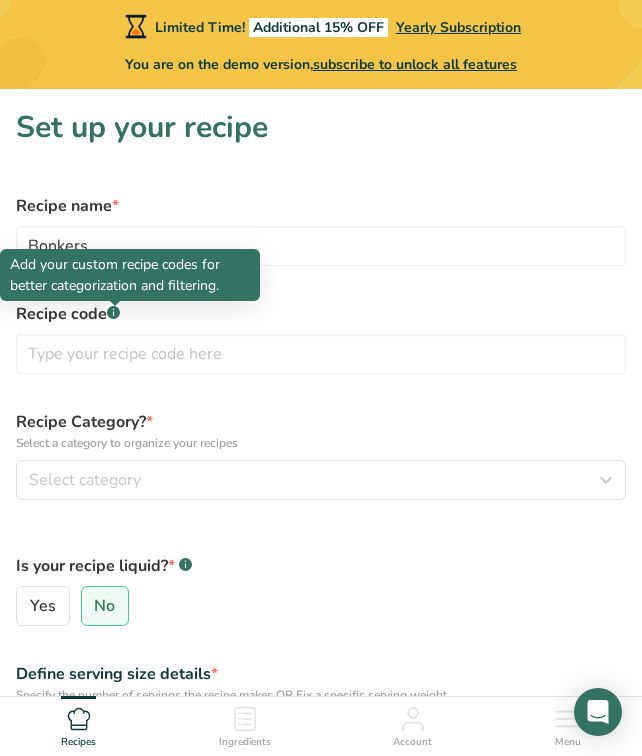 click at bounding box center (115, 306) 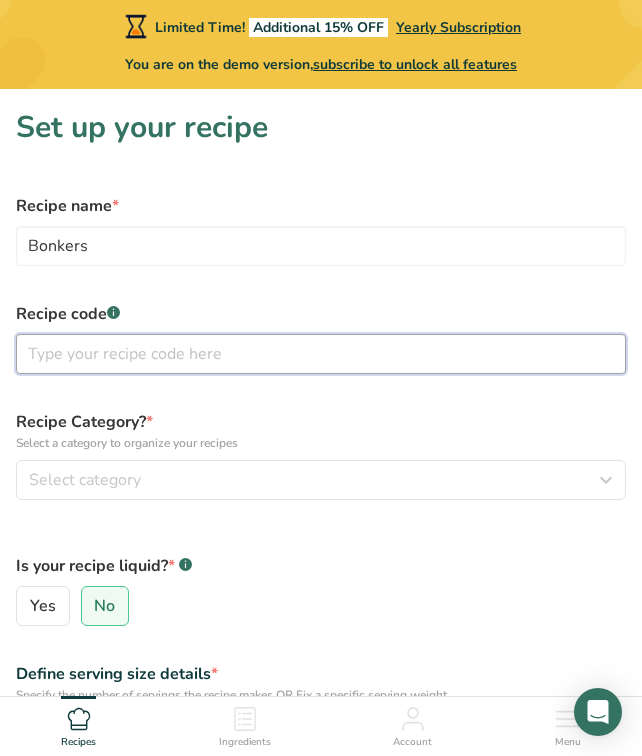 click at bounding box center (321, 354) 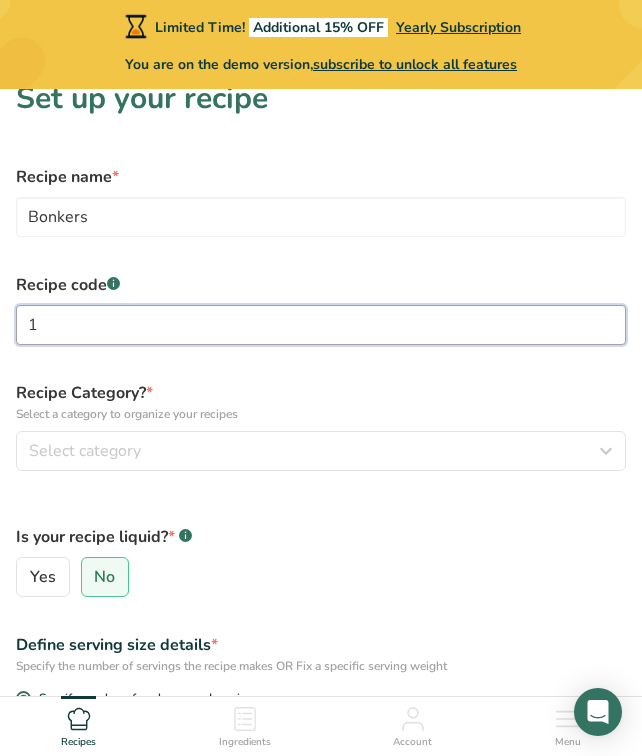 scroll, scrollTop: 50, scrollLeft: 0, axis: vertical 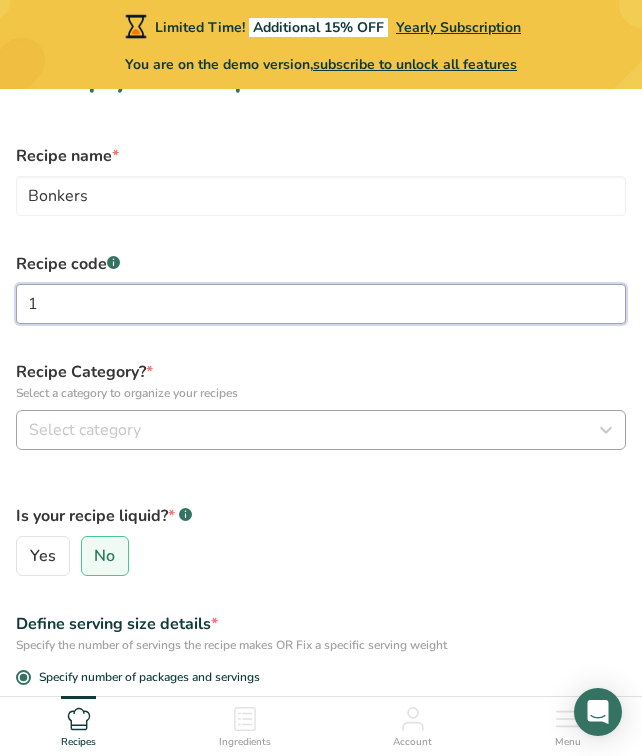 type on "1" 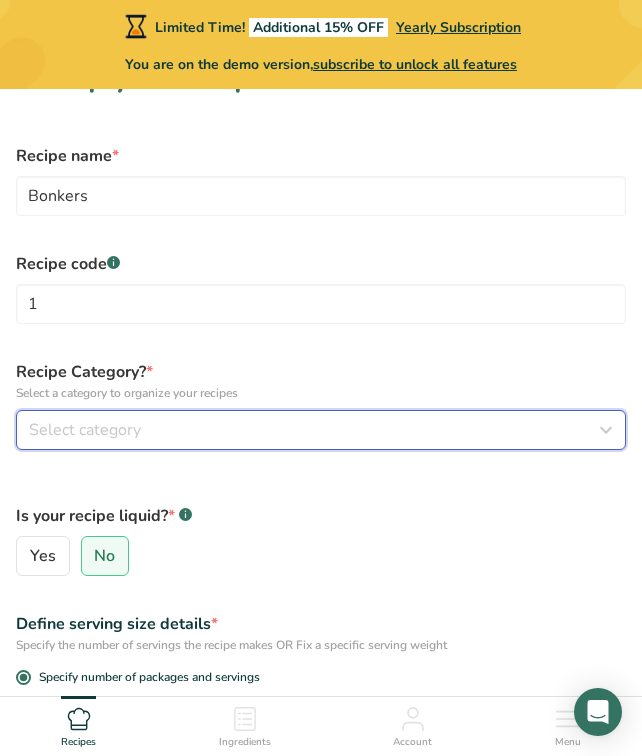 click on "Select category" at bounding box center (85, 430) 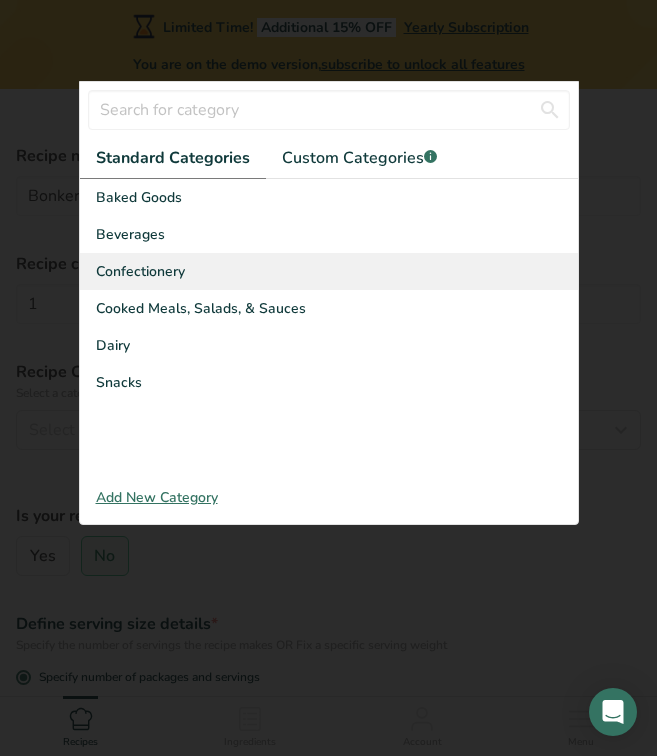 click on "Confectionery" at bounding box center (329, 271) 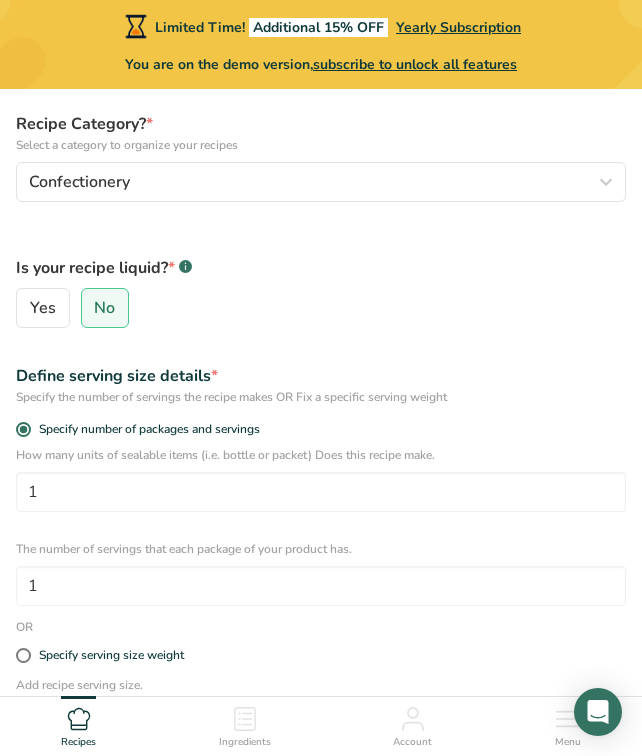 scroll, scrollTop: 536, scrollLeft: 0, axis: vertical 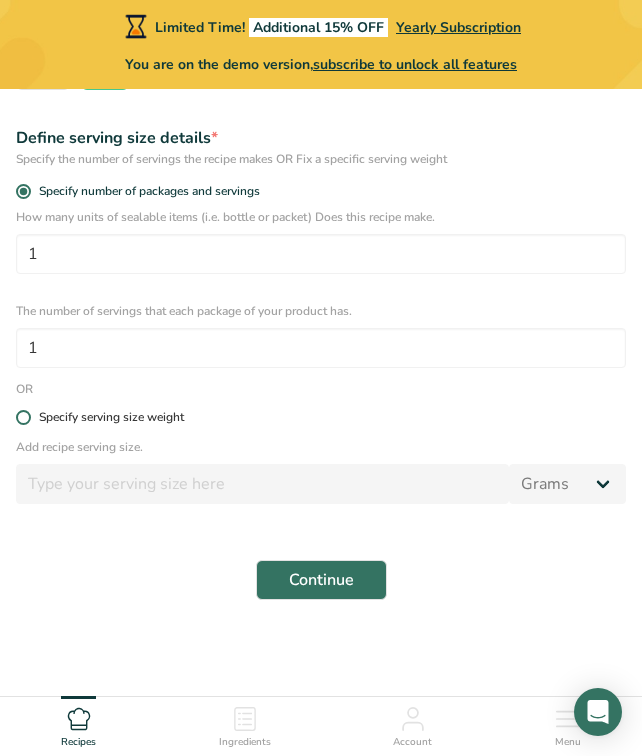 click on "Specify serving size weight" at bounding box center [111, 417] 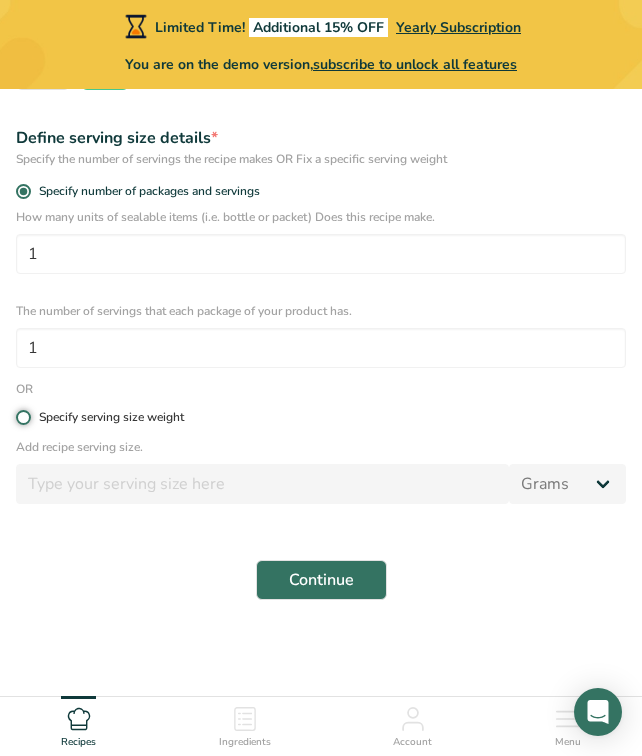 click on "Specify serving size weight" at bounding box center [22, 417] 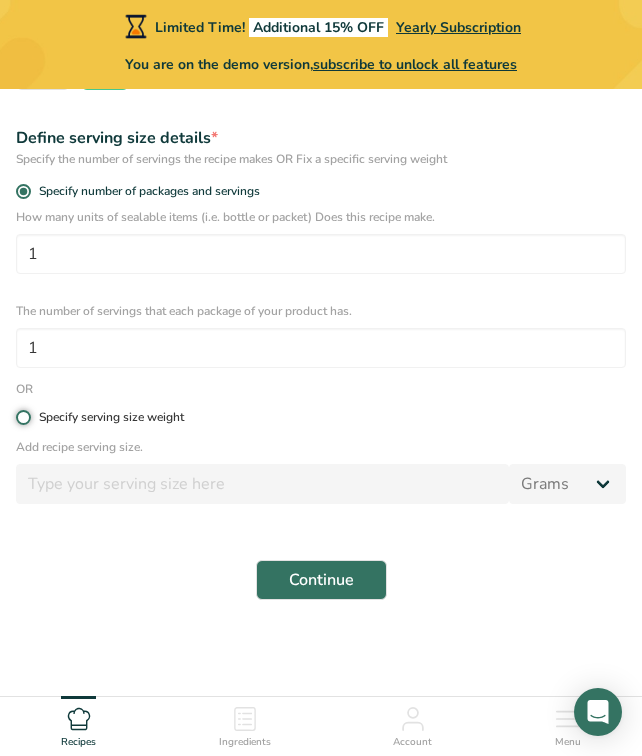 radio on "true" 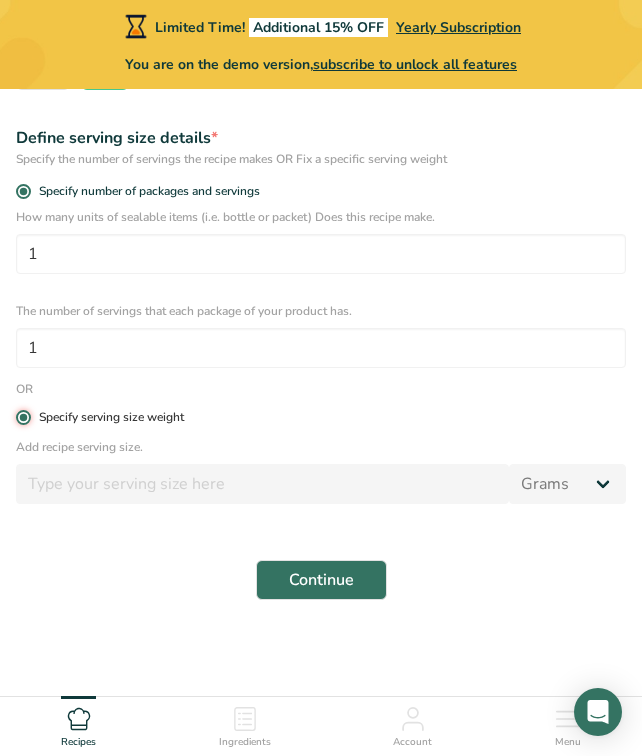 radio on "false" 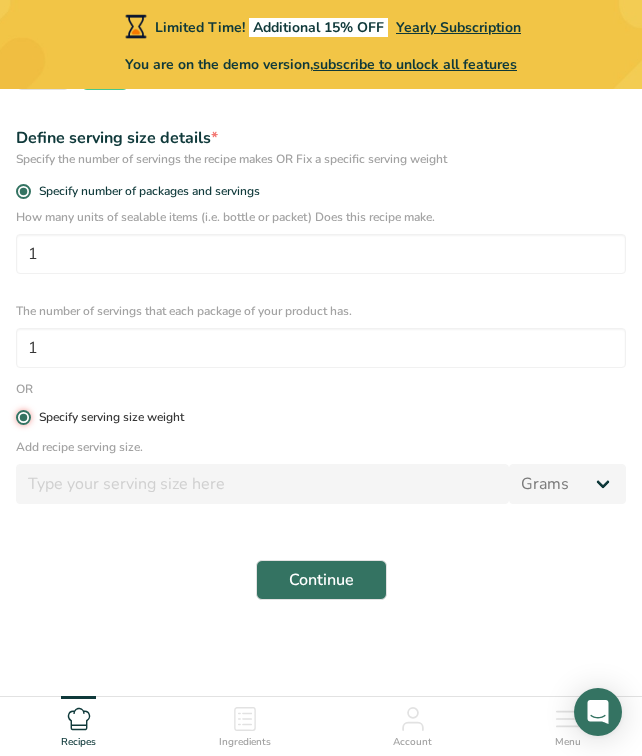 type 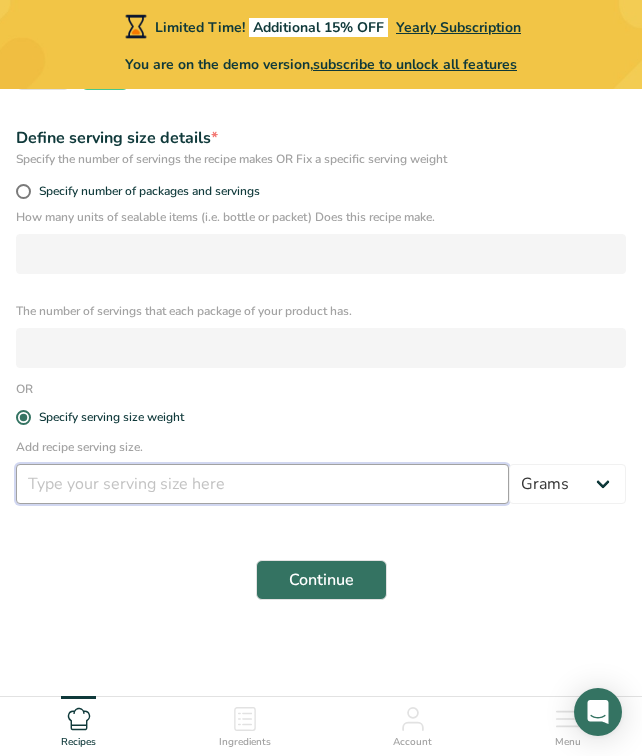 click at bounding box center [262, 484] 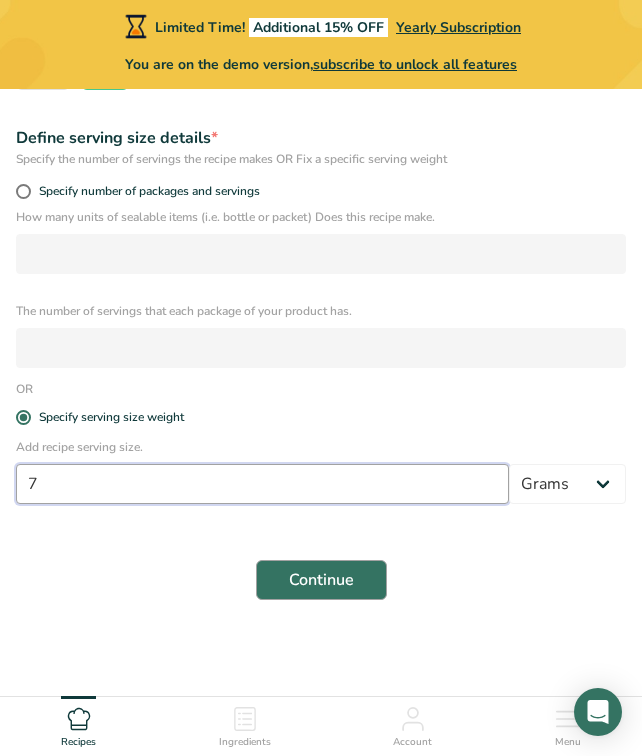 type on "7" 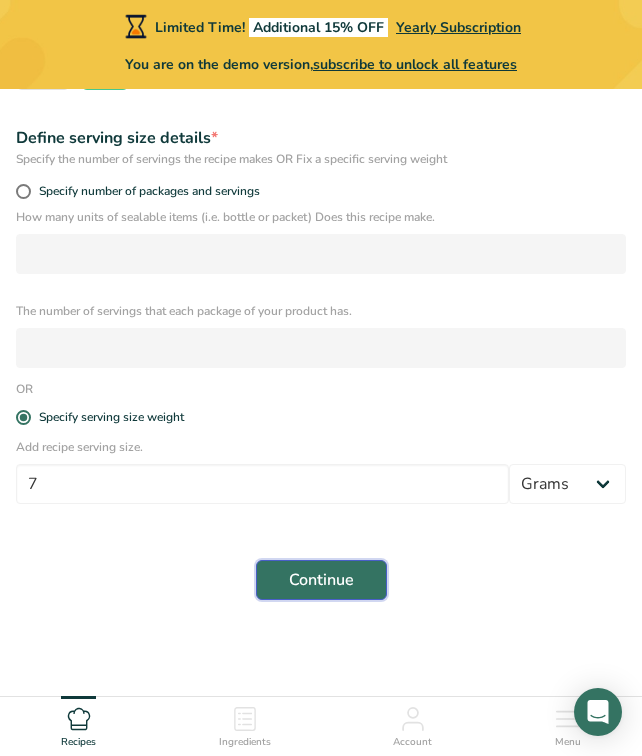 click on "Continue" at bounding box center (321, 580) 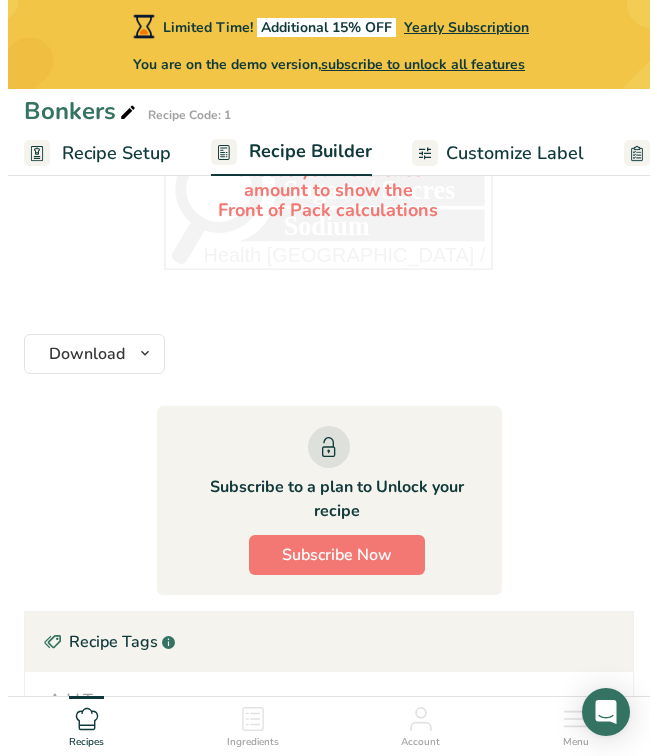 scroll, scrollTop: 1320, scrollLeft: 0, axis: vertical 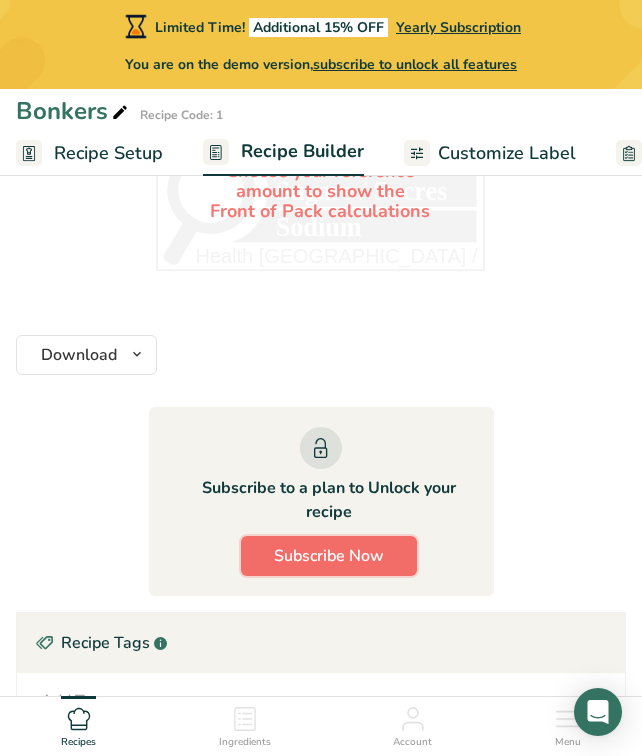 click on "Subscribe Now" at bounding box center [329, 556] 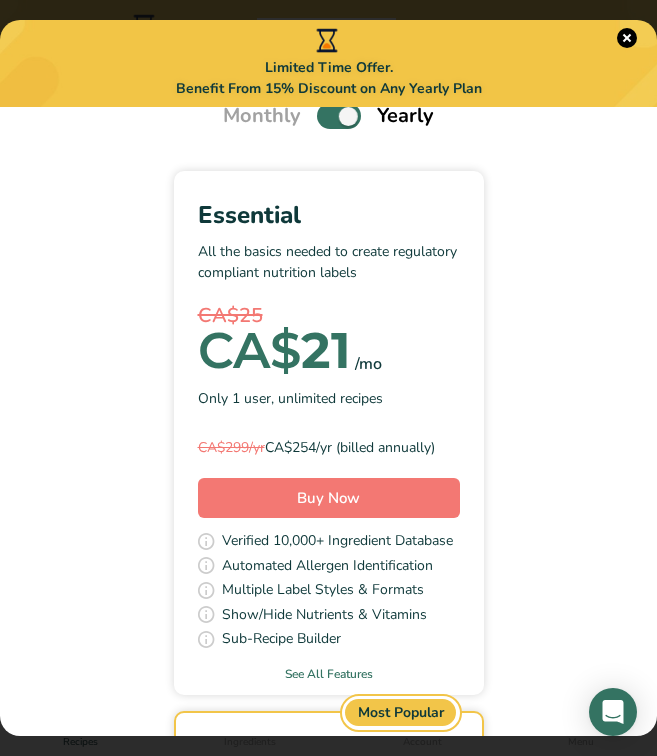 scroll, scrollTop: 82, scrollLeft: 0, axis: vertical 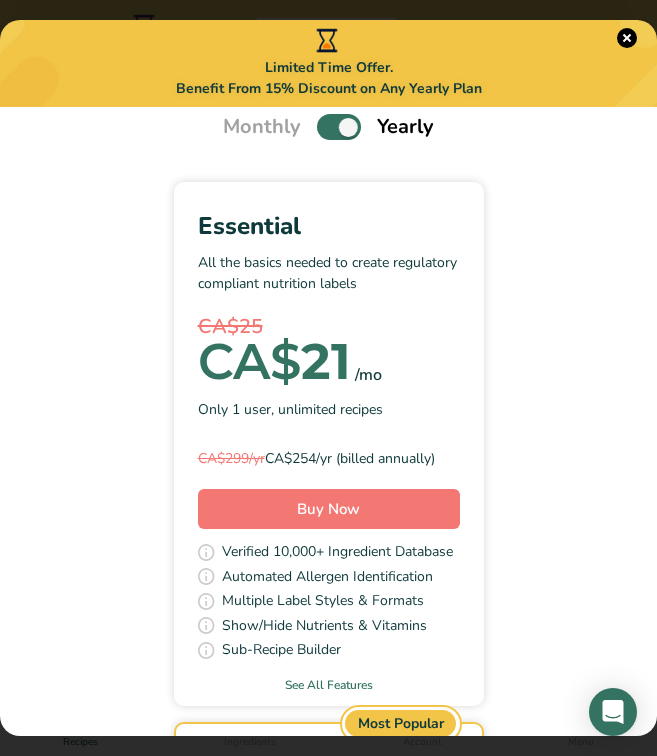 click at bounding box center [339, 126] 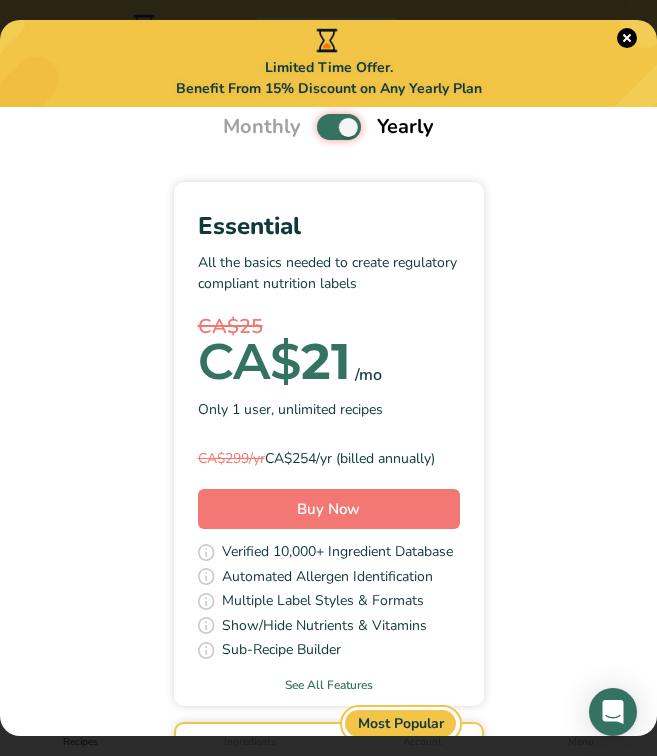 click at bounding box center (323, 127) 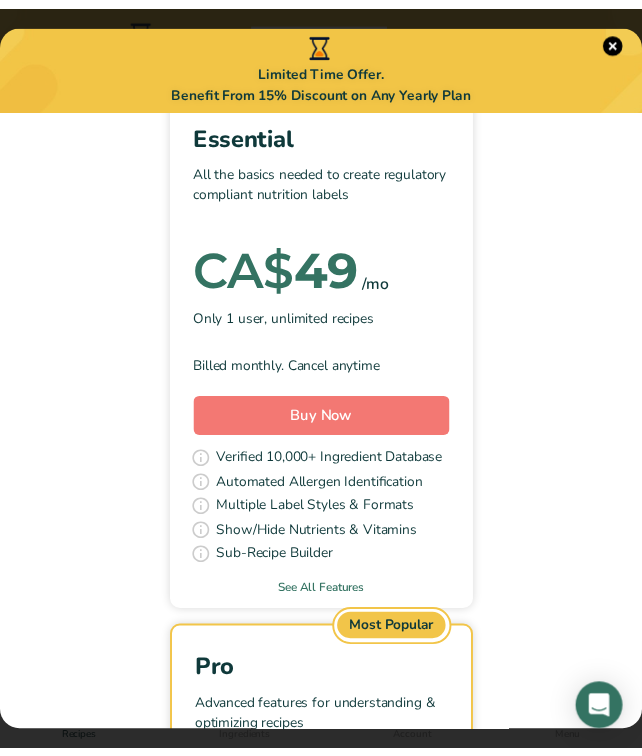 scroll, scrollTop: 0, scrollLeft: 0, axis: both 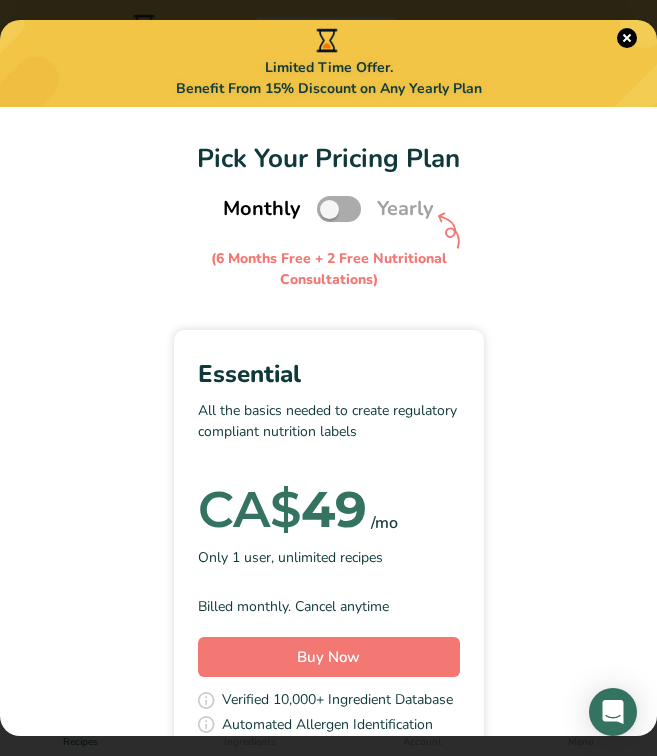 click at bounding box center (339, 208) 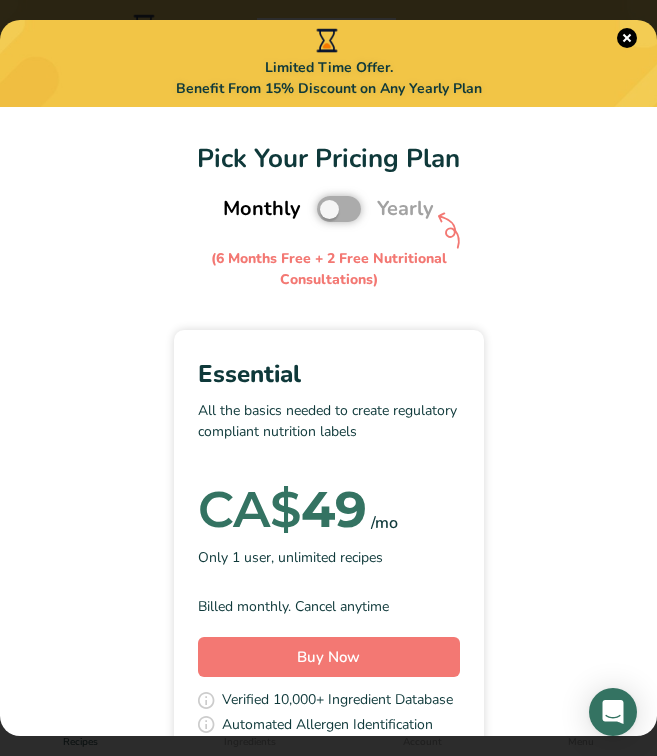 click at bounding box center [323, 209] 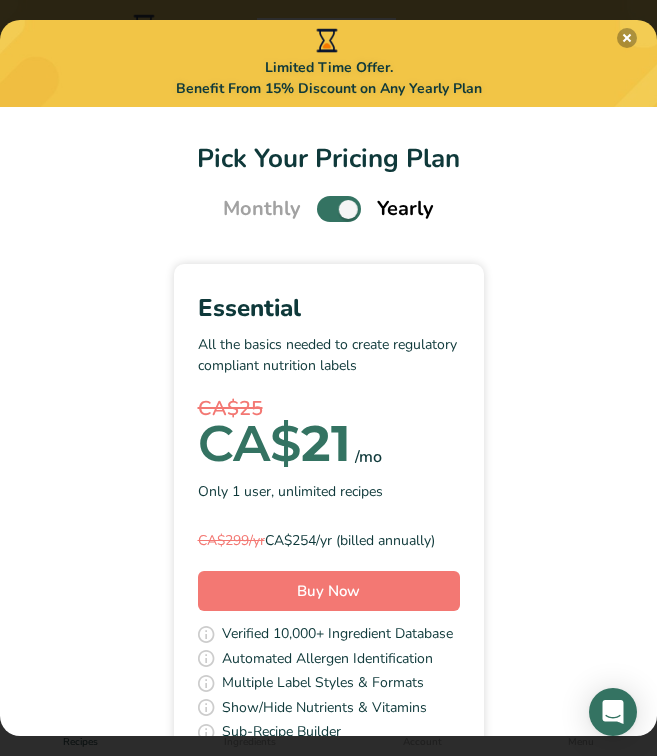 click at bounding box center [627, 38] 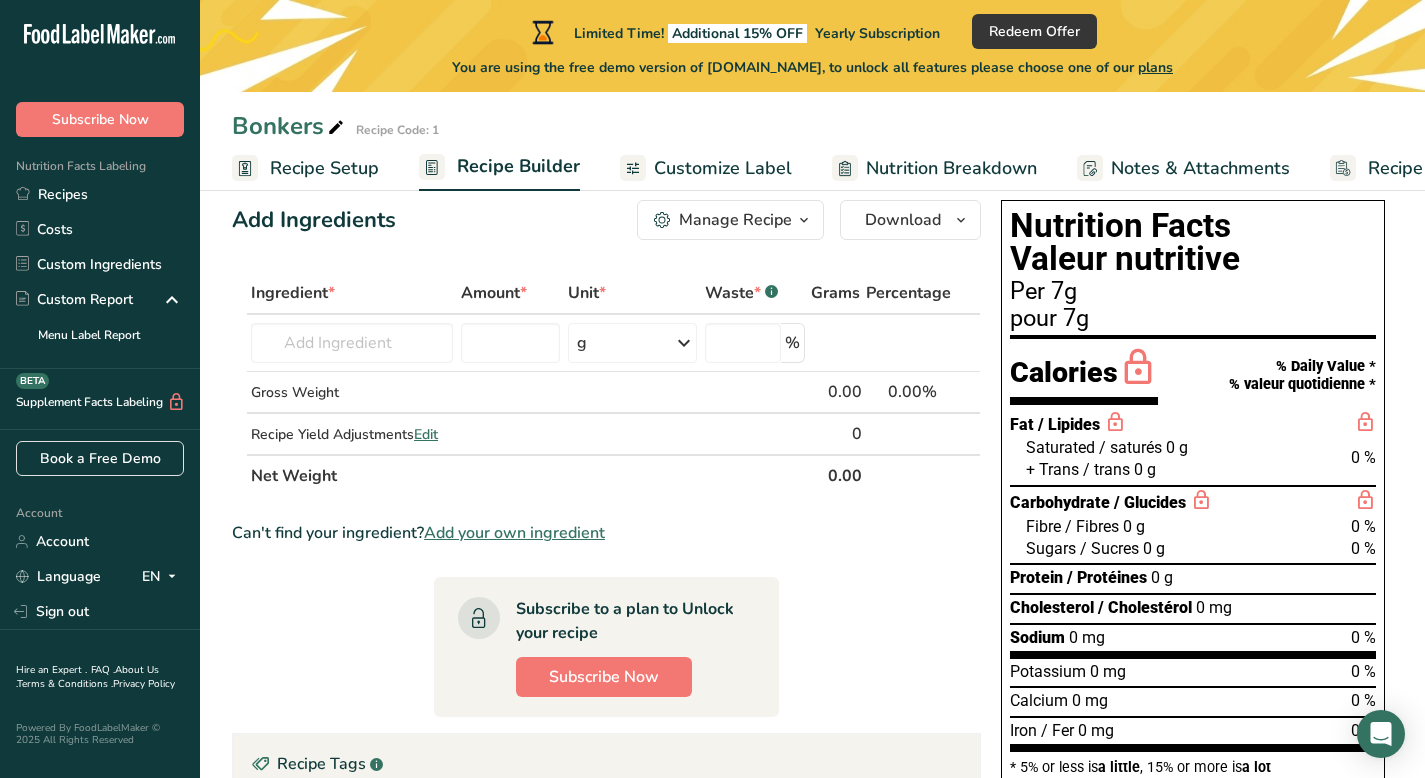 scroll, scrollTop: 50, scrollLeft: 0, axis: vertical 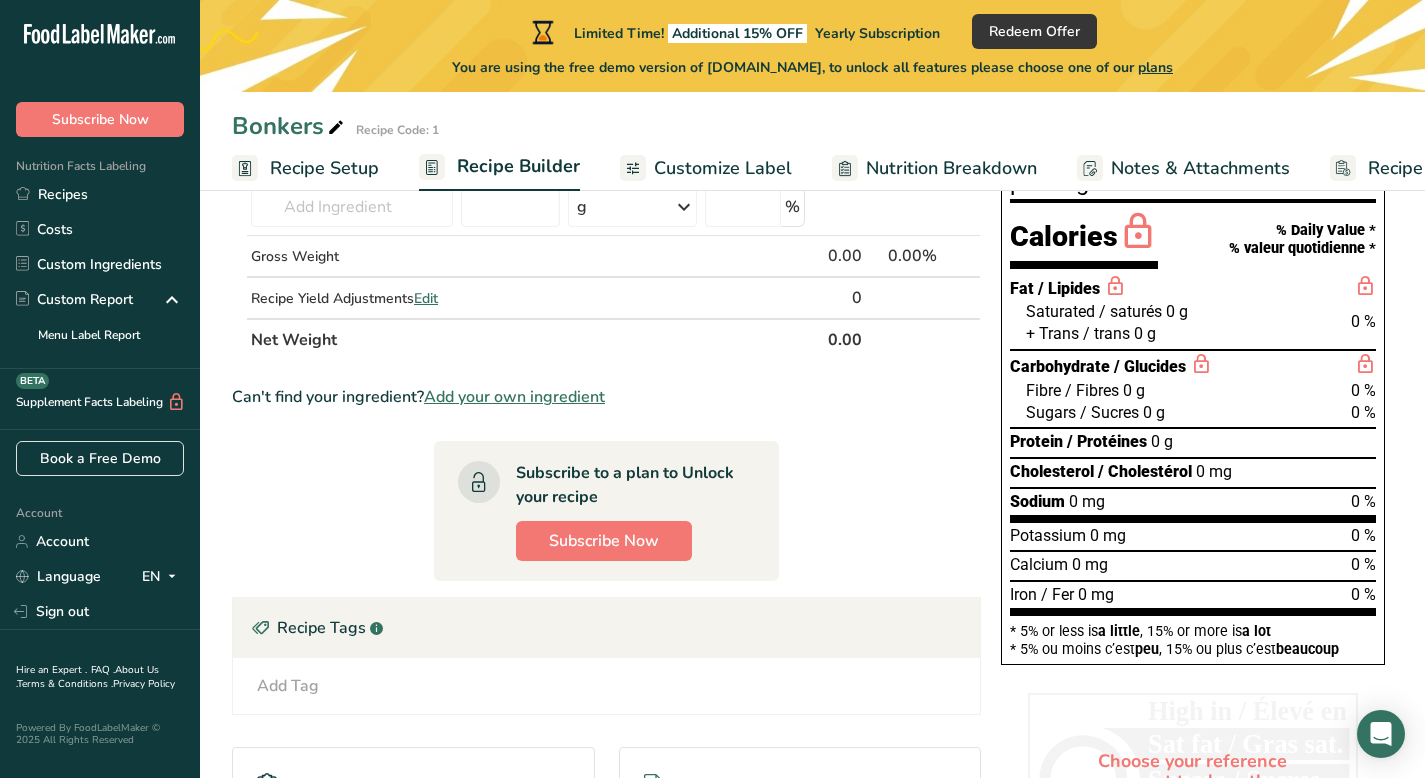 drag, startPoint x: 1439, startPoint y: 420, endPoint x: 1439, endPoint y: 515, distance: 95 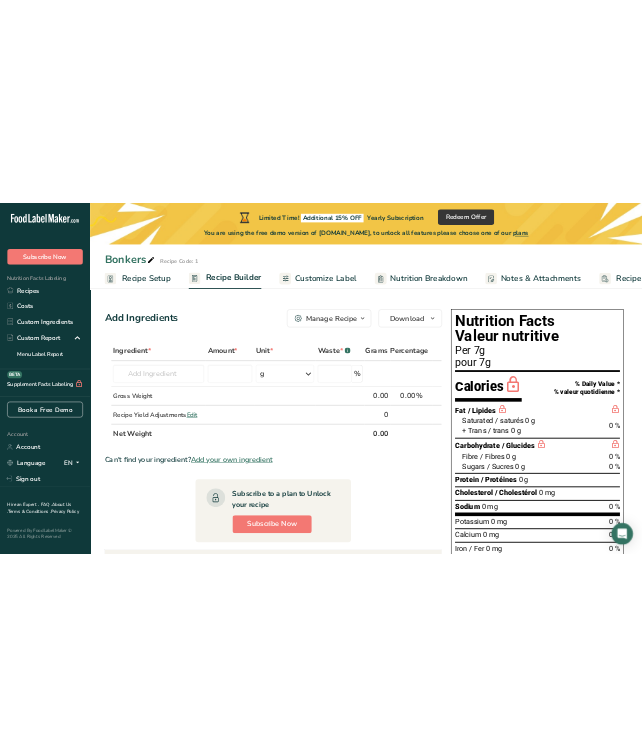 scroll, scrollTop: 35, scrollLeft: 0, axis: vertical 